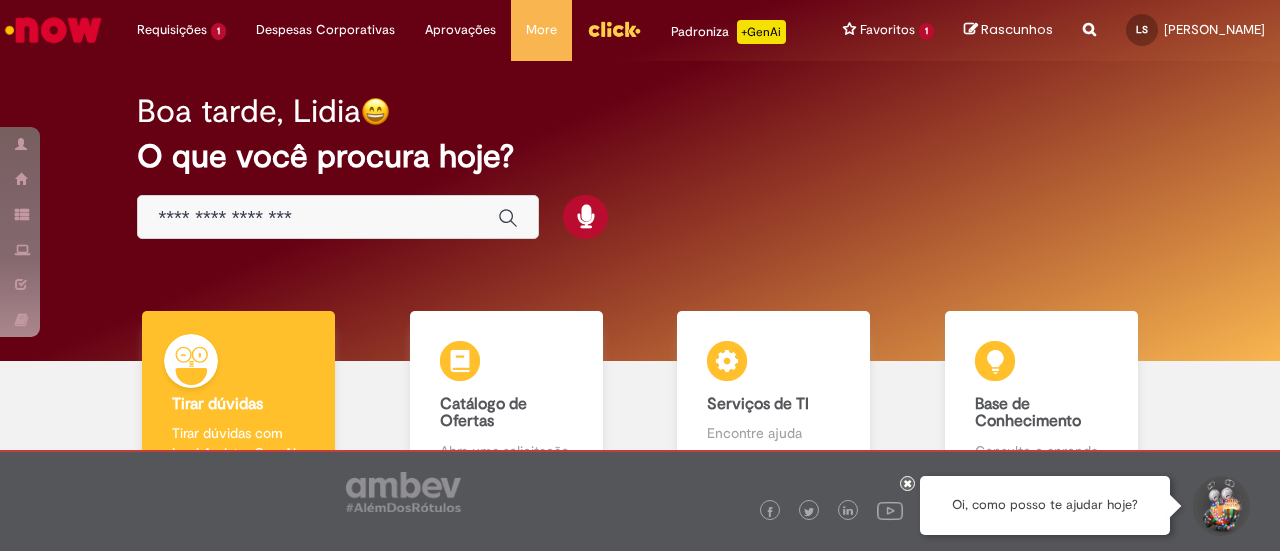 scroll, scrollTop: 0, scrollLeft: 0, axis: both 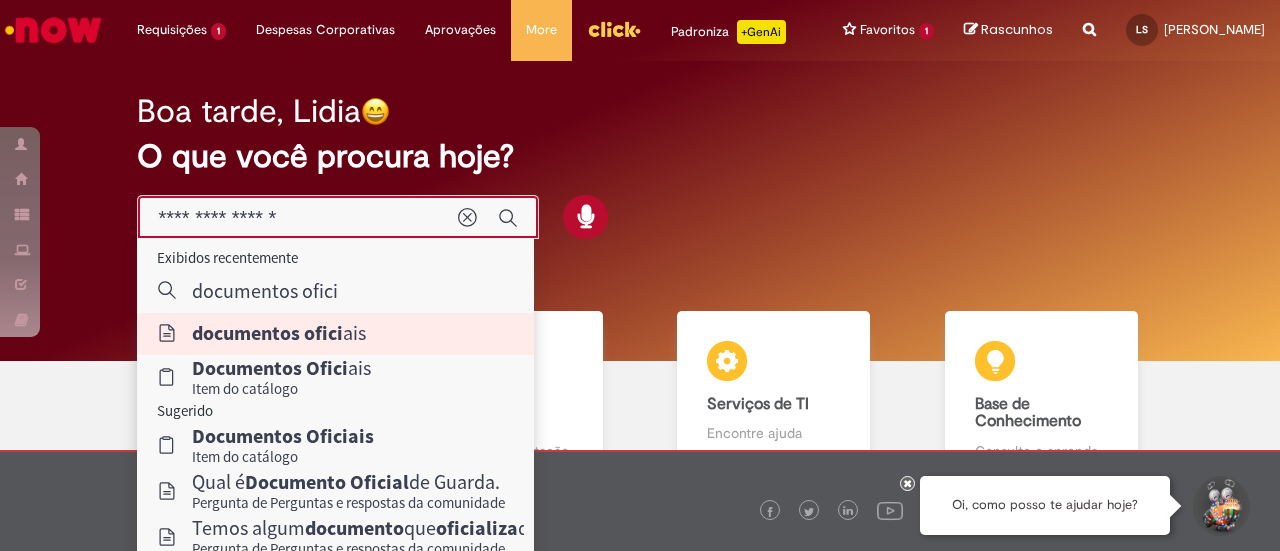 type on "**********" 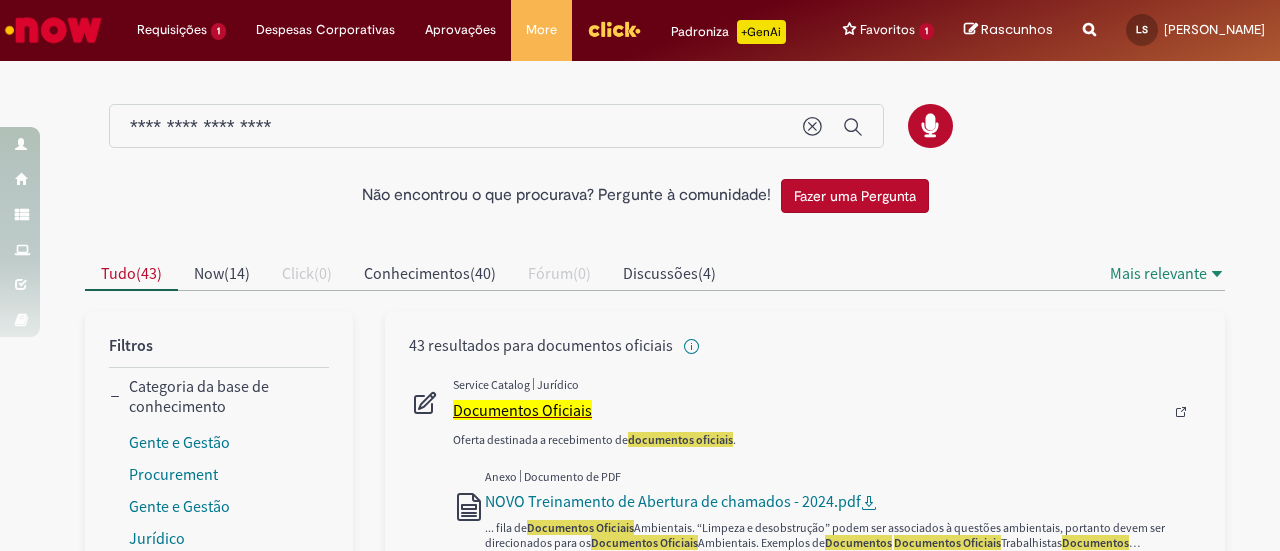 click on "Documentos Oficiais" at bounding box center [522, 410] 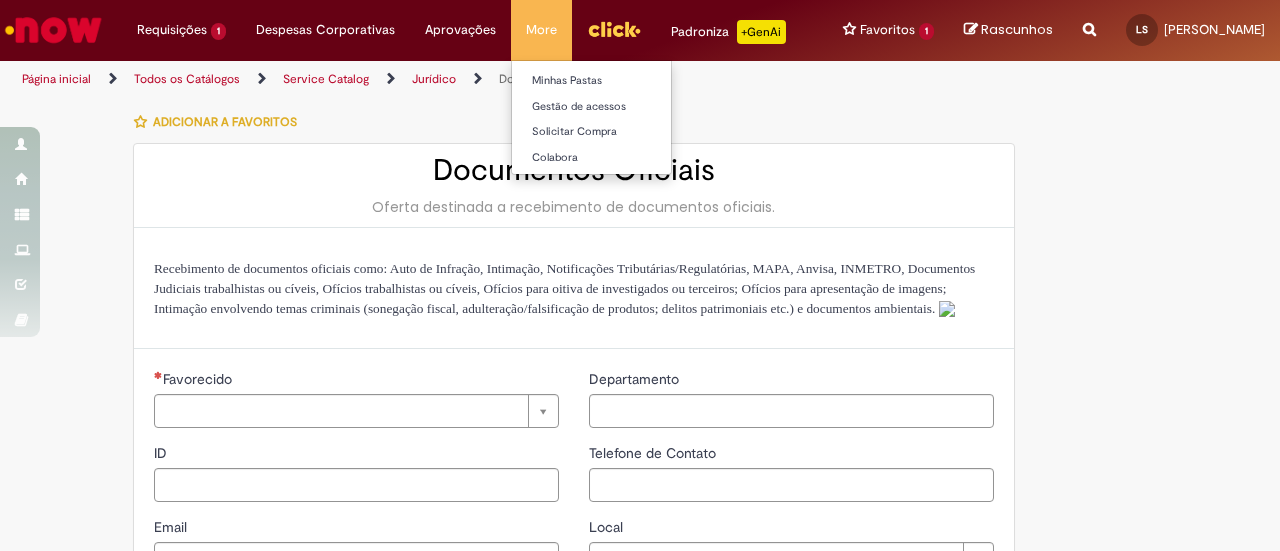 type on "********" 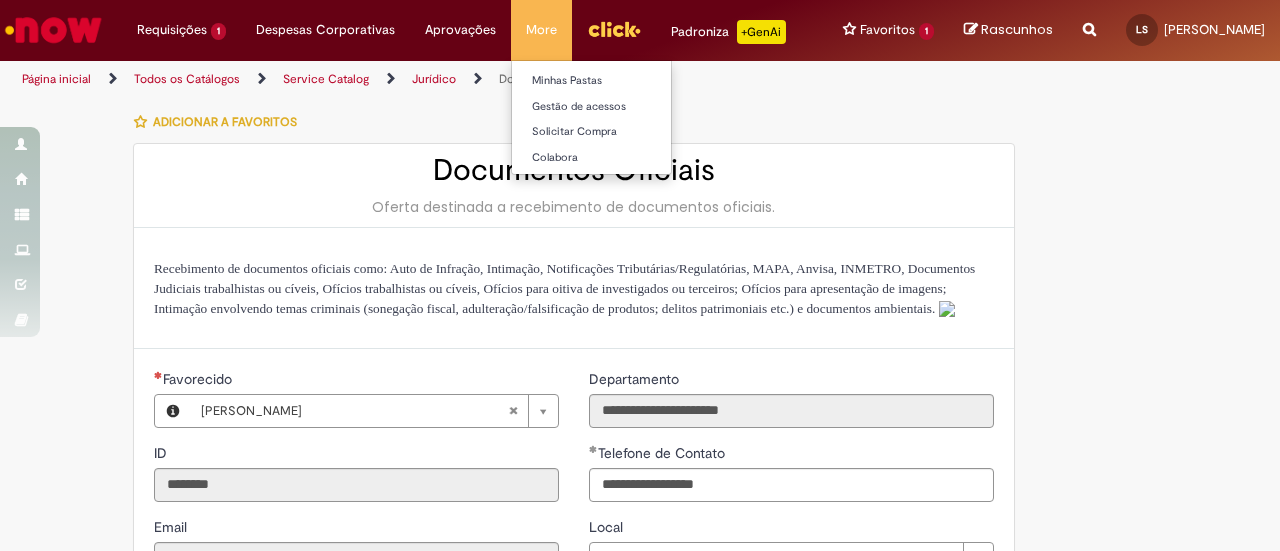 type on "**********" 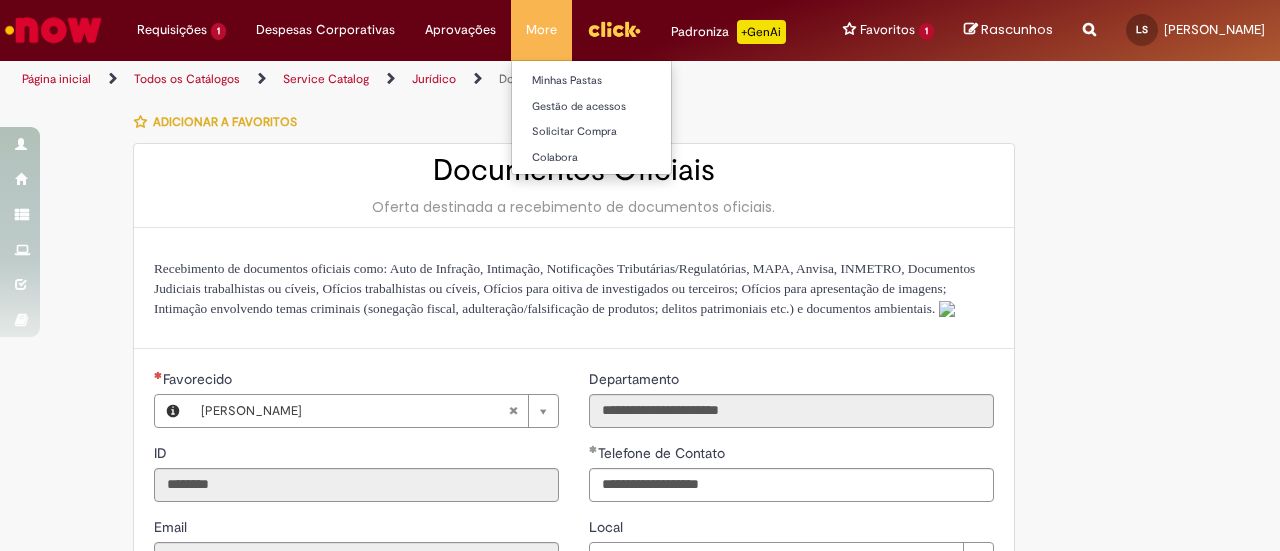 type on "**********" 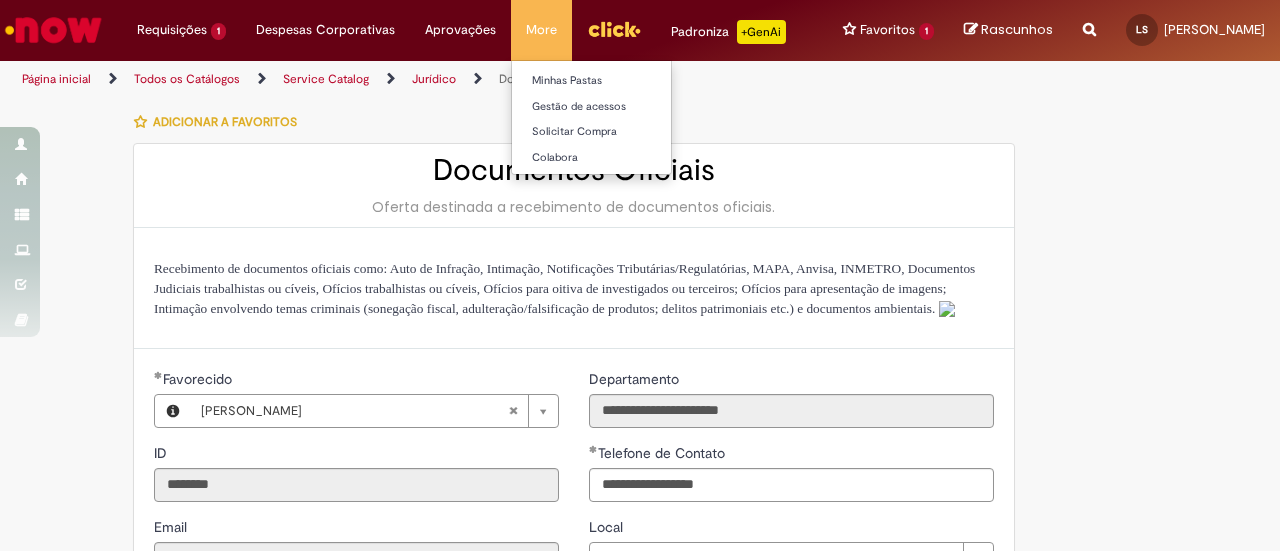 type on "**********" 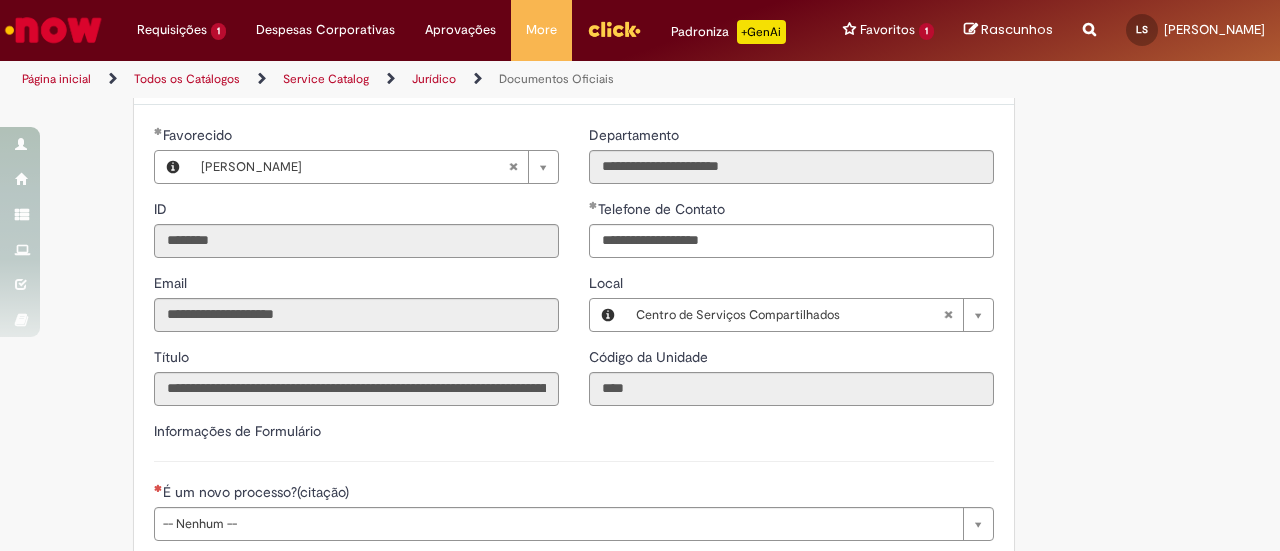 scroll, scrollTop: 400, scrollLeft: 0, axis: vertical 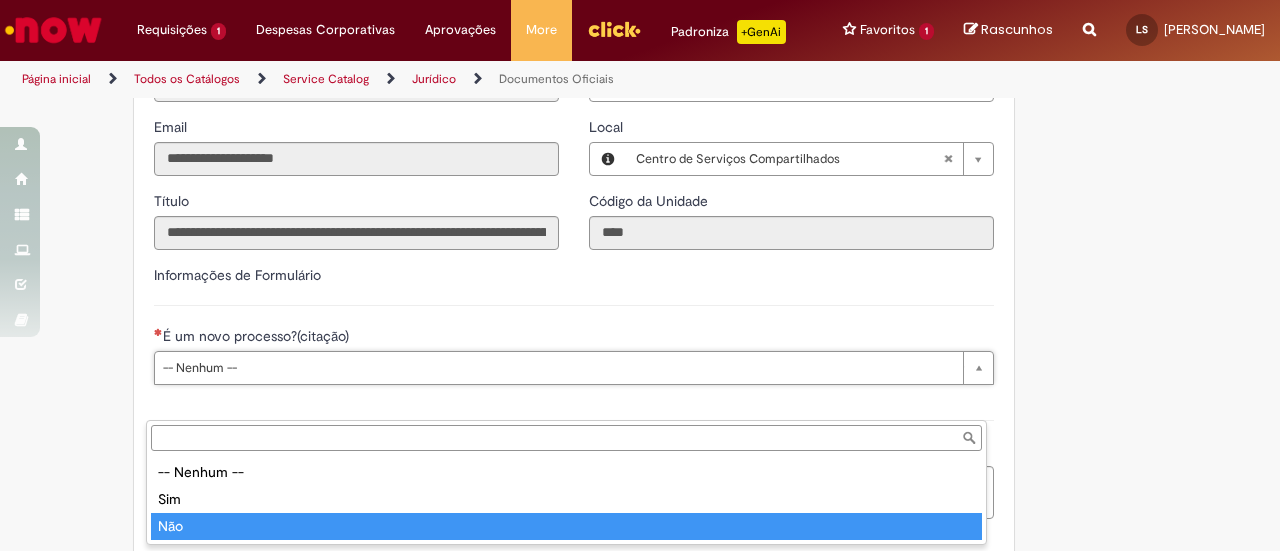type on "***" 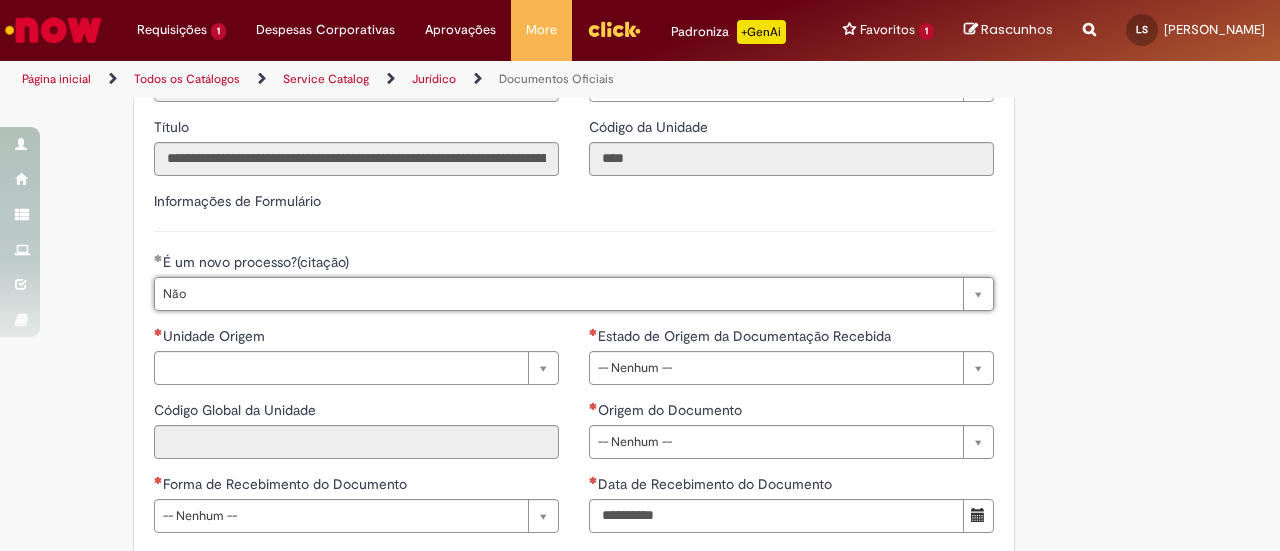 scroll, scrollTop: 600, scrollLeft: 0, axis: vertical 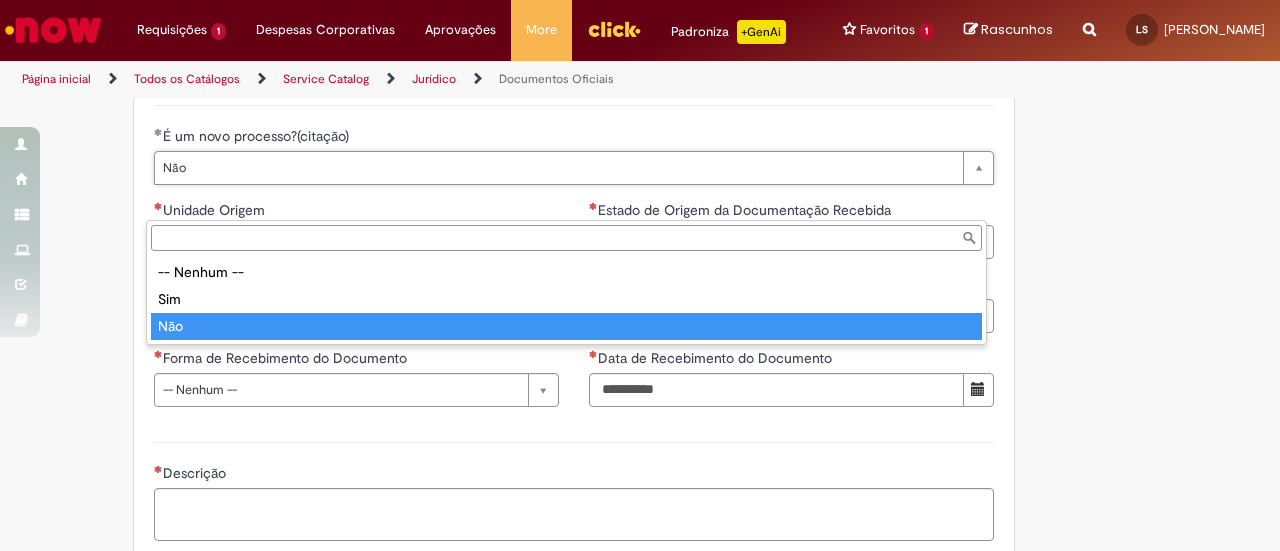 drag, startPoint x: 414, startPoint y: 284, endPoint x: 418, endPoint y: 316, distance: 32.24903 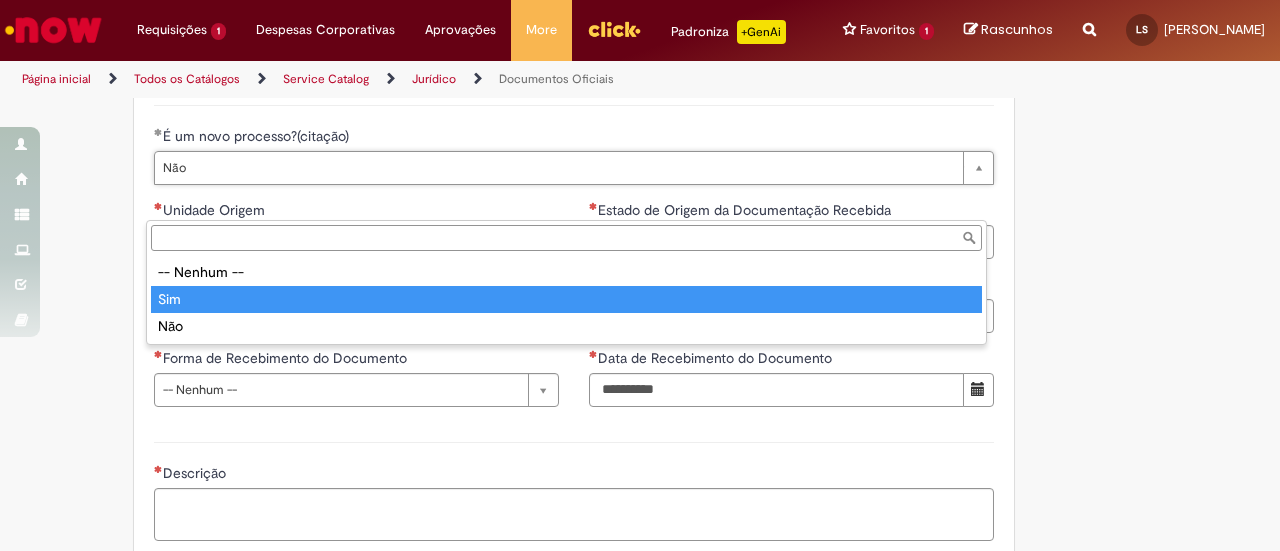 drag, startPoint x: 388, startPoint y: 283, endPoint x: 387, endPoint y: 297, distance: 14.035668 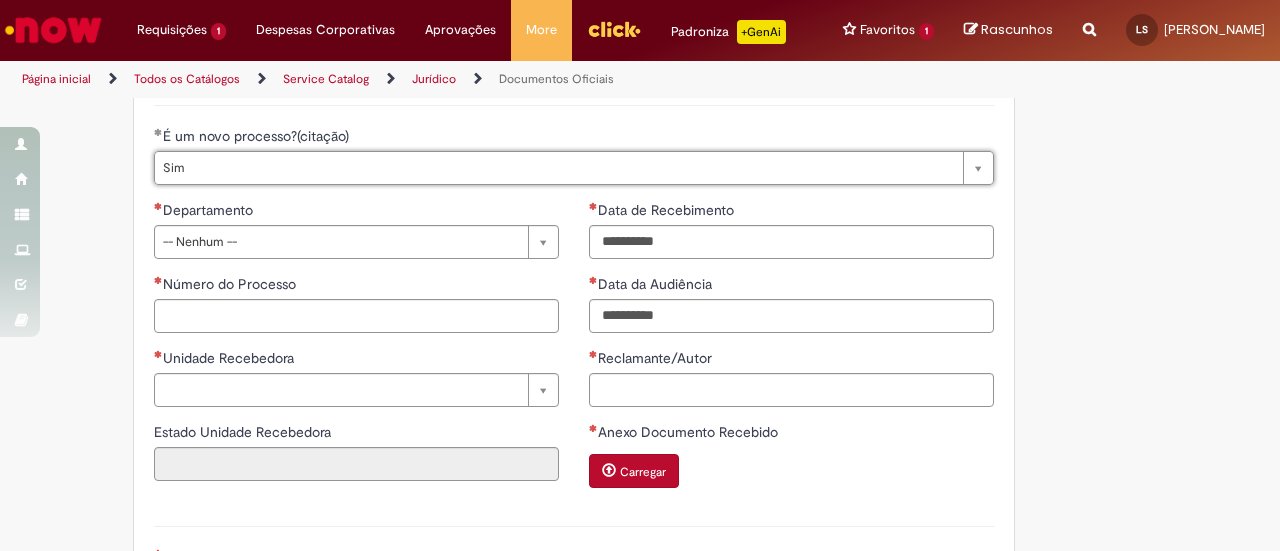 scroll, scrollTop: 0, scrollLeft: 22, axis: horizontal 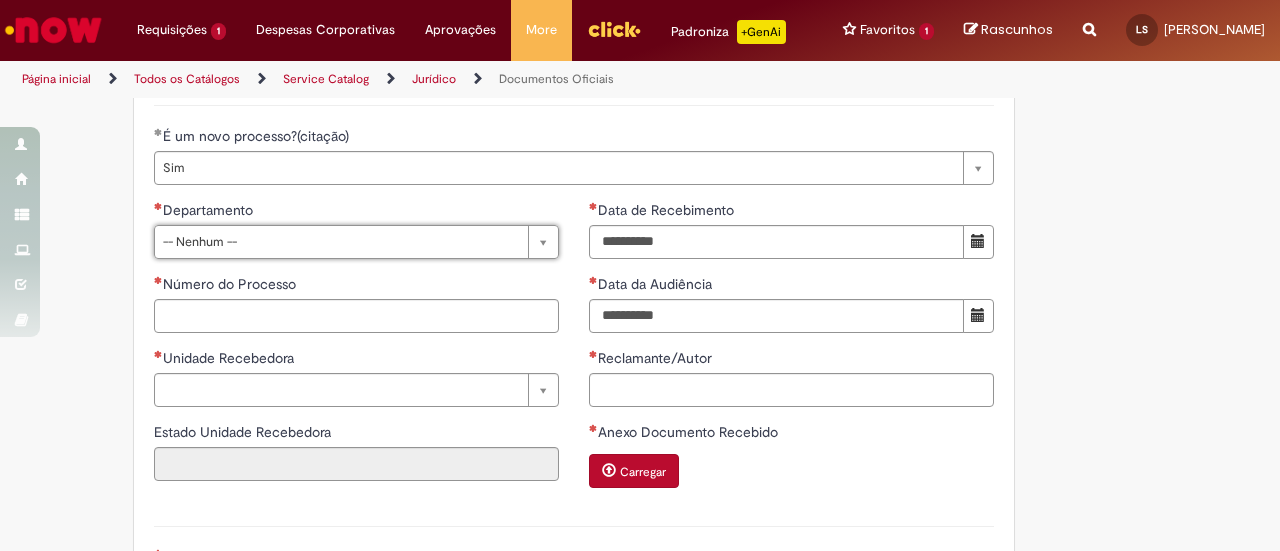 drag, startPoint x: 580, startPoint y: 209, endPoint x: 566, endPoint y: 213, distance: 14.56022 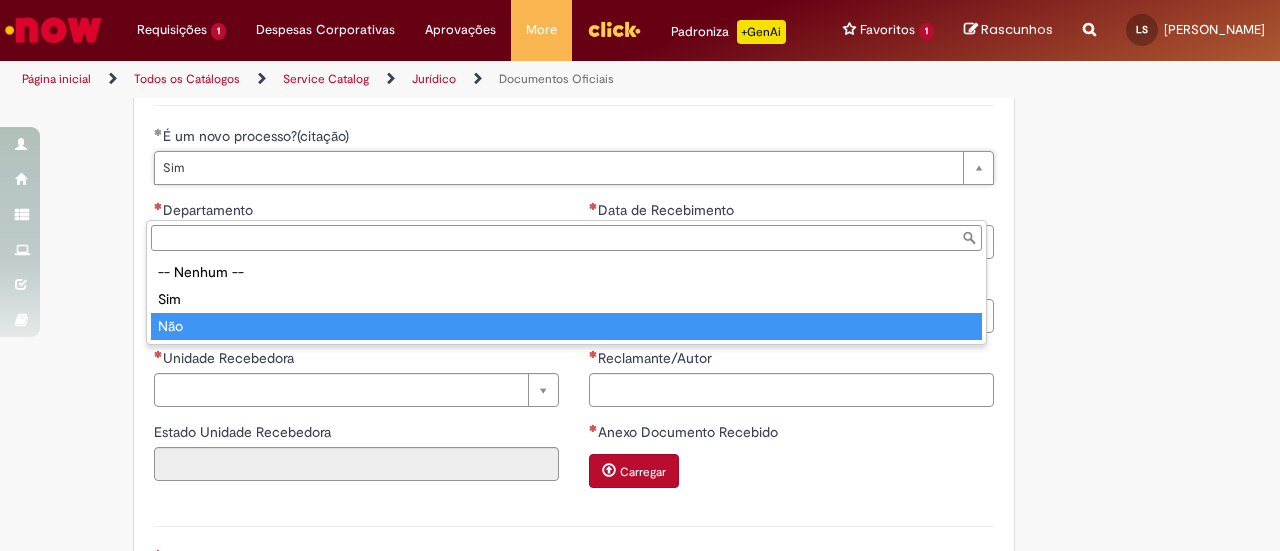 type on "***" 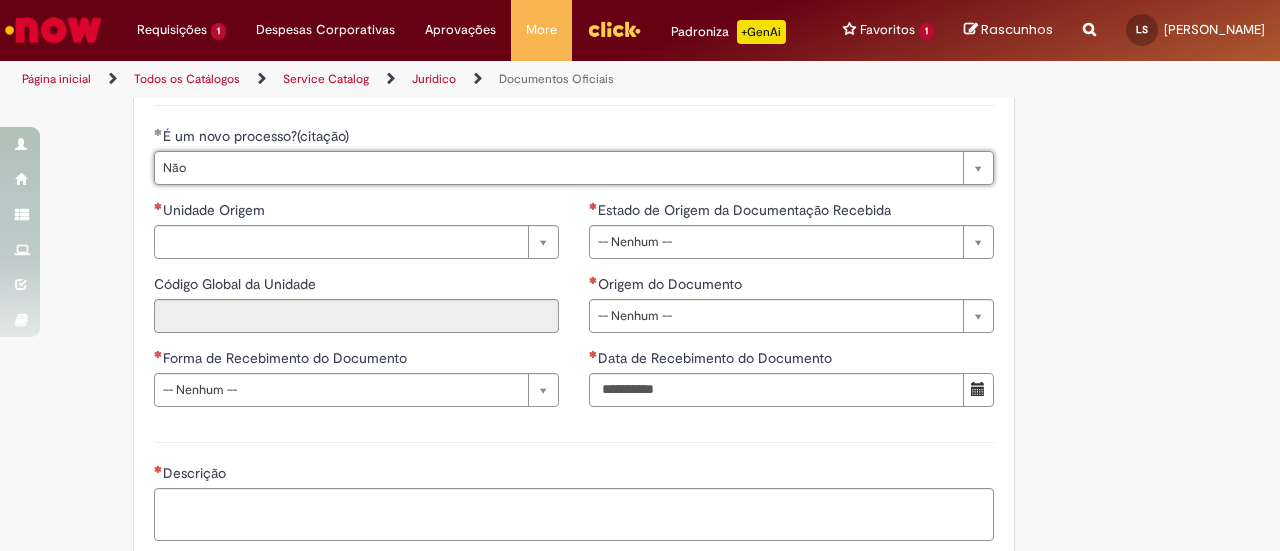 scroll, scrollTop: 0, scrollLeft: 0, axis: both 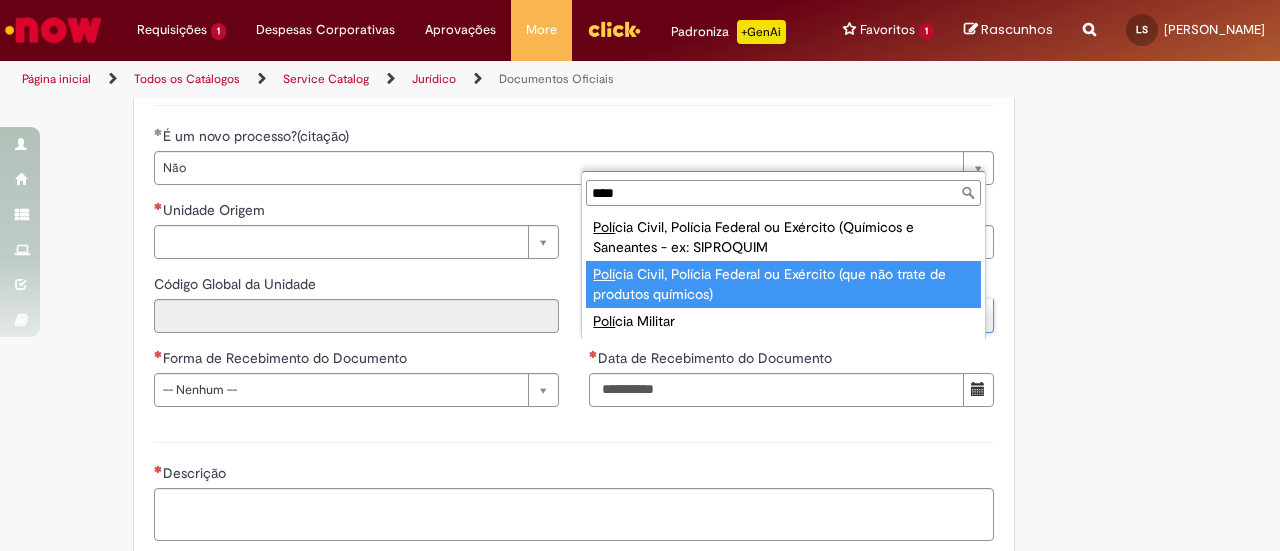 type on "****" 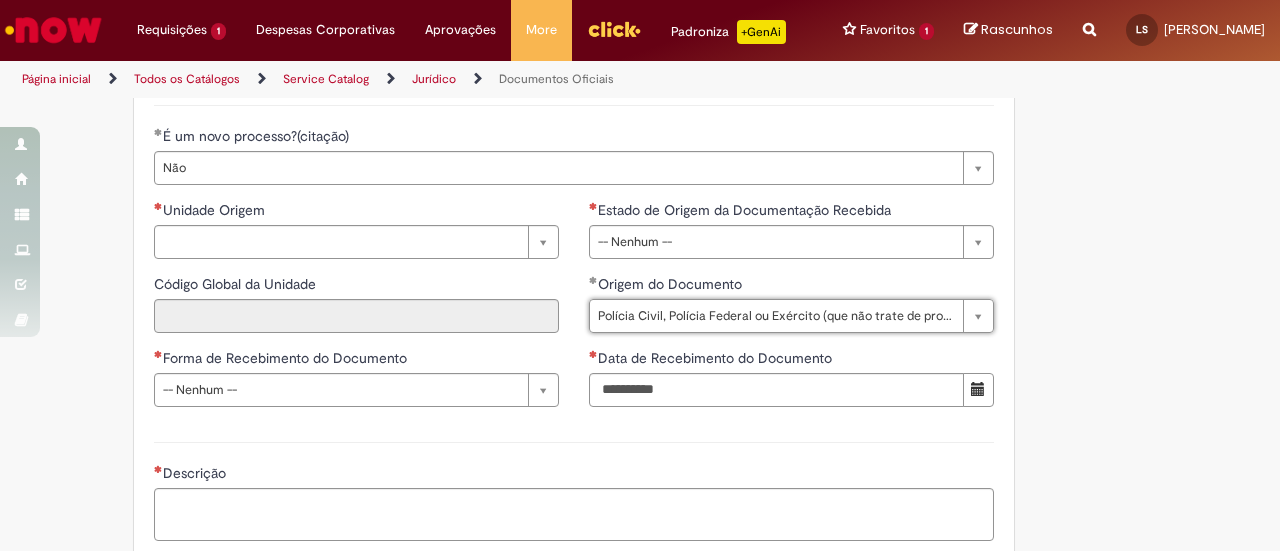 click on "**********" at bounding box center [640, 187] 